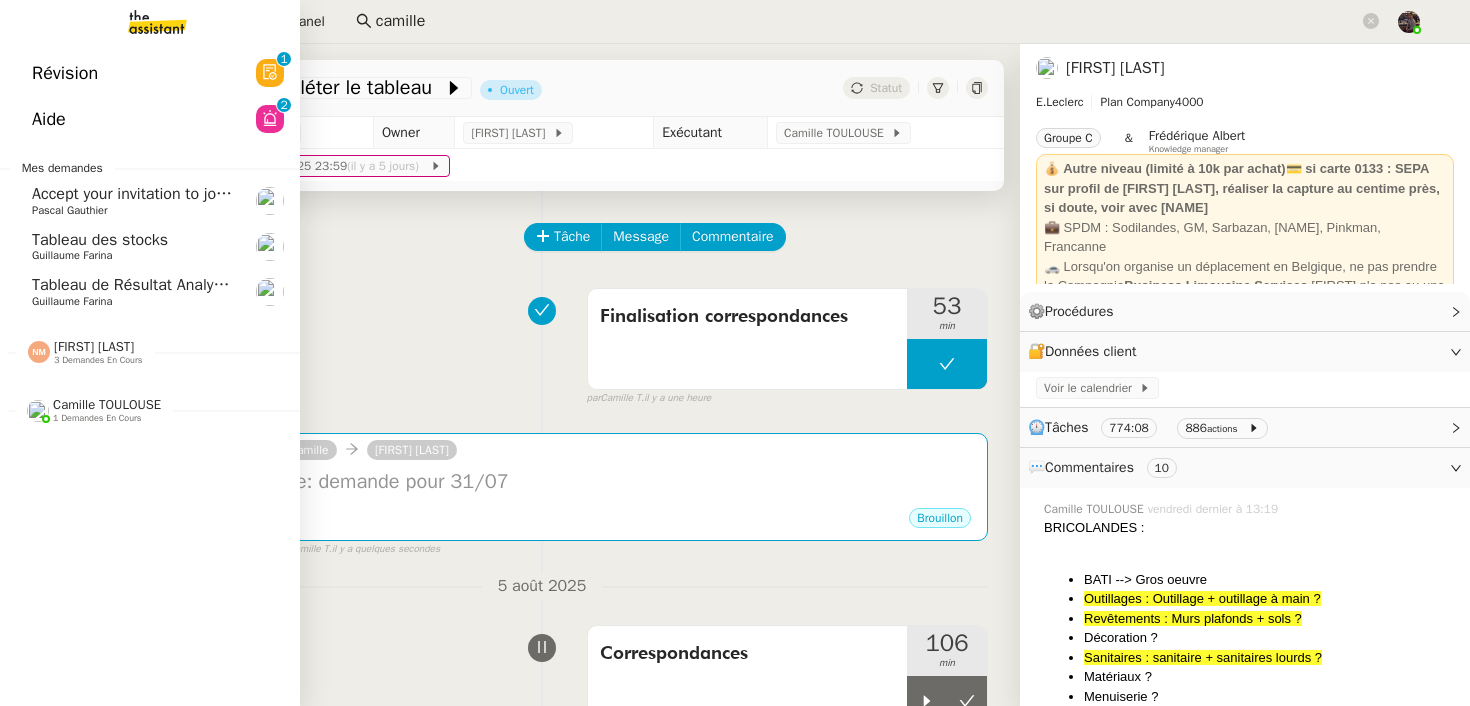 scroll, scrollTop: 0, scrollLeft: 0, axis: both 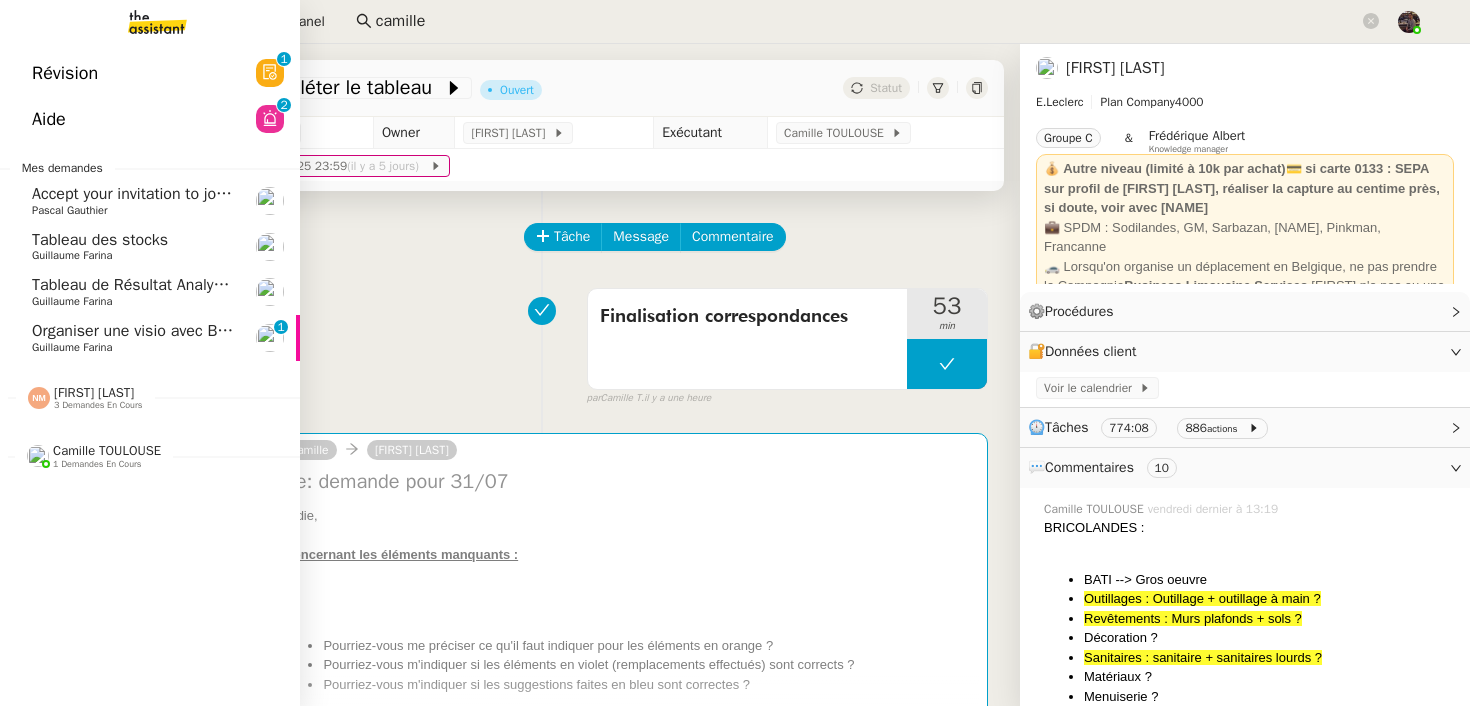 click on "Guillaume Farina" 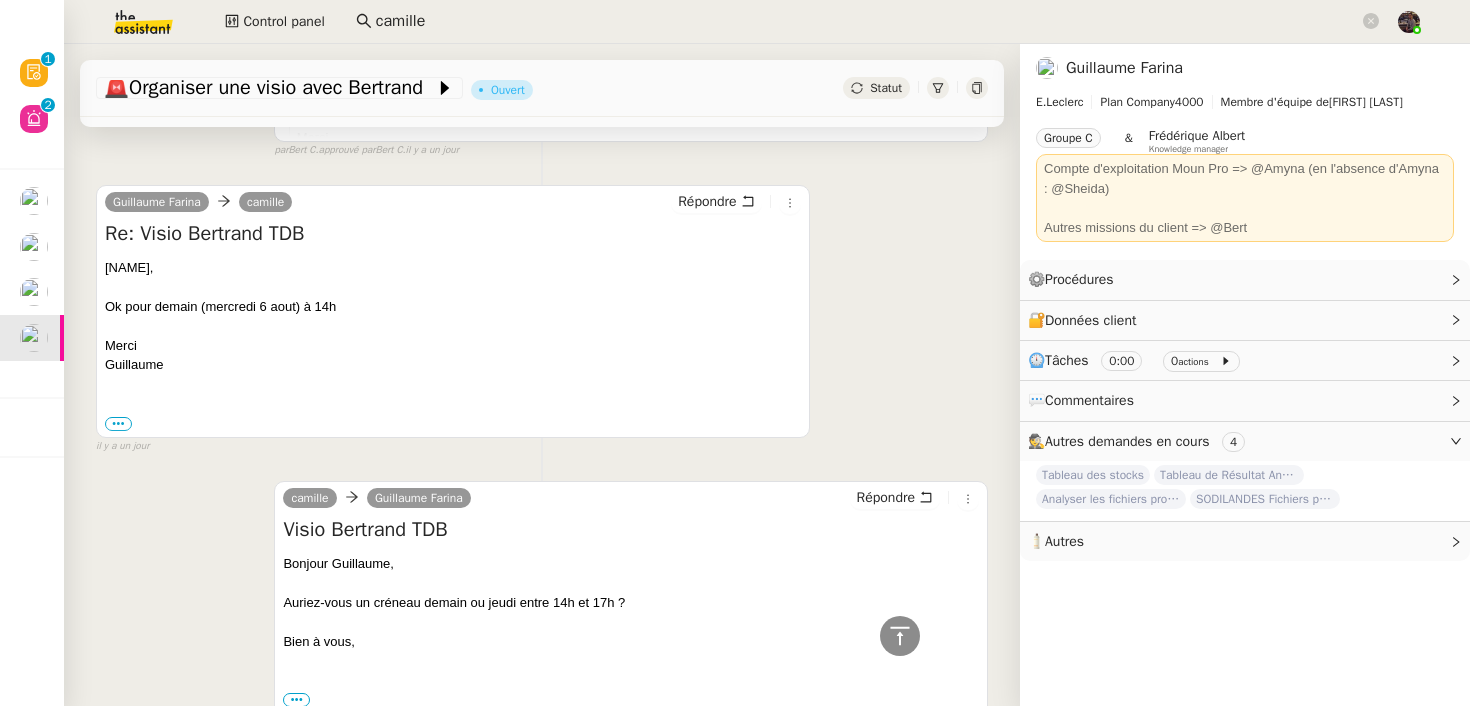 scroll, scrollTop: 0, scrollLeft: 0, axis: both 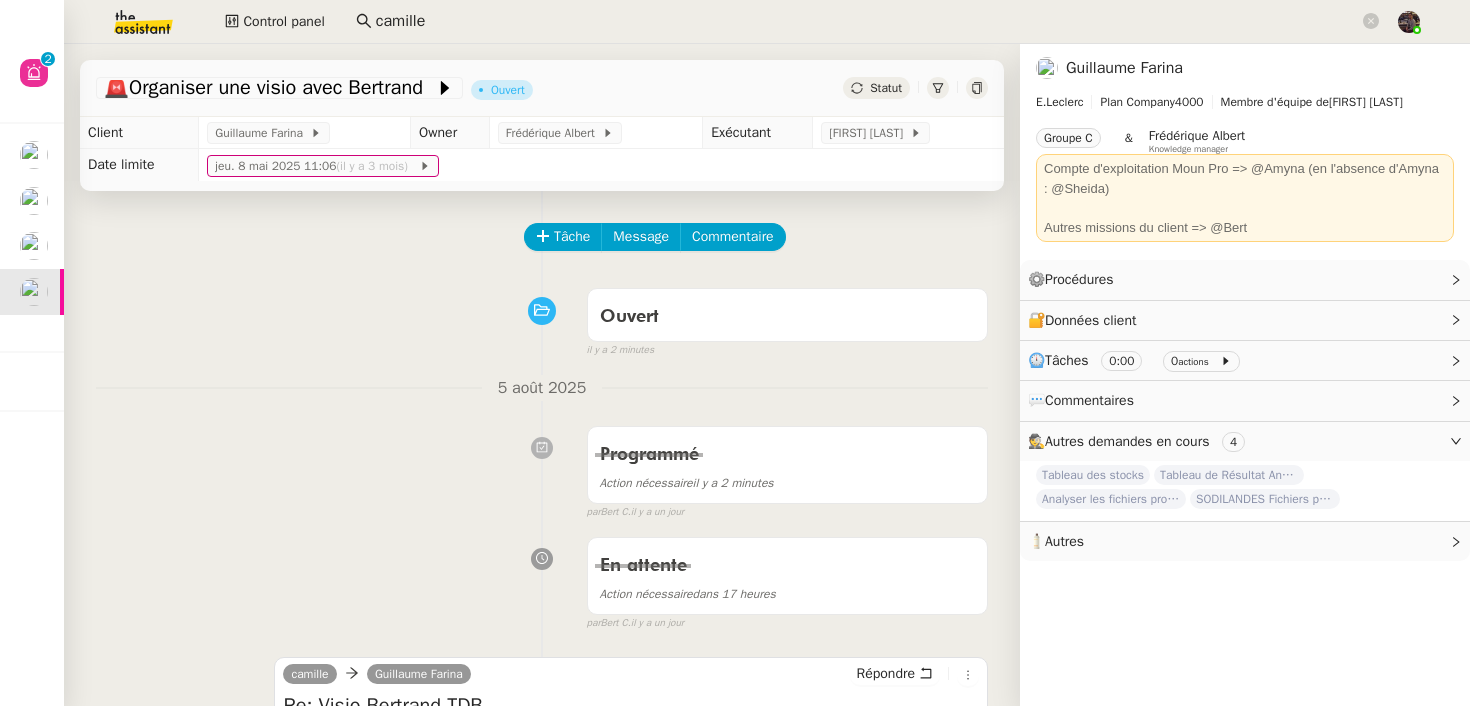 click on "Ouvert false il y a 2 minutes" at bounding box center (542, 319) 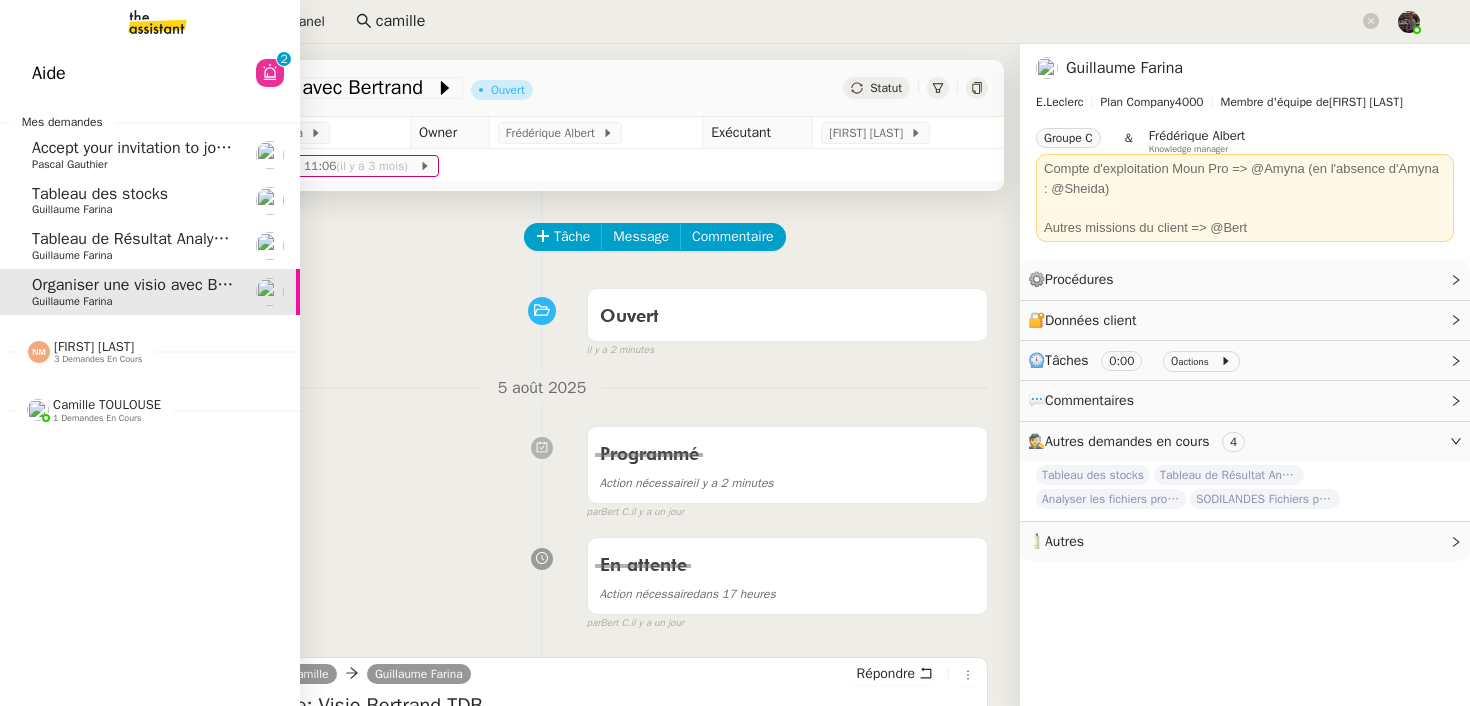 click at bounding box center (141, 22) 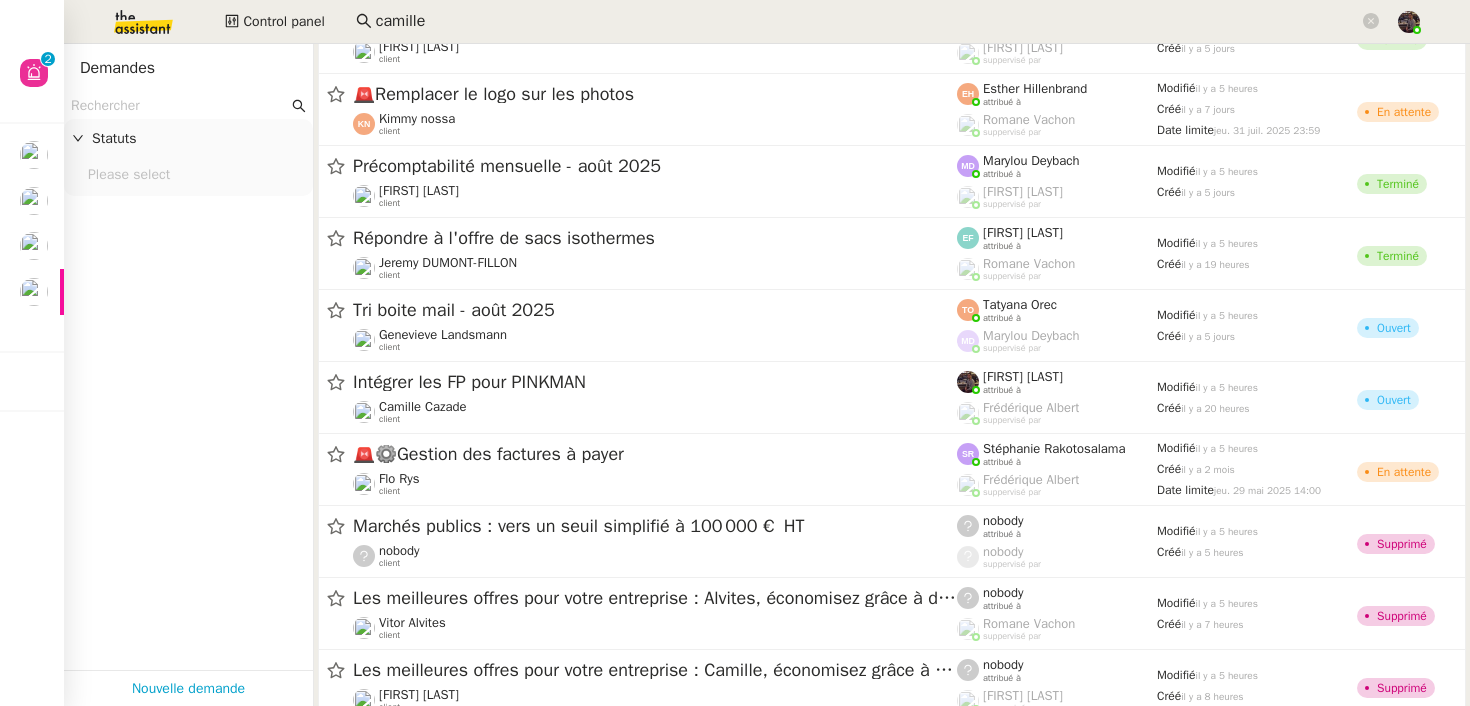scroll, scrollTop: 0, scrollLeft: 0, axis: both 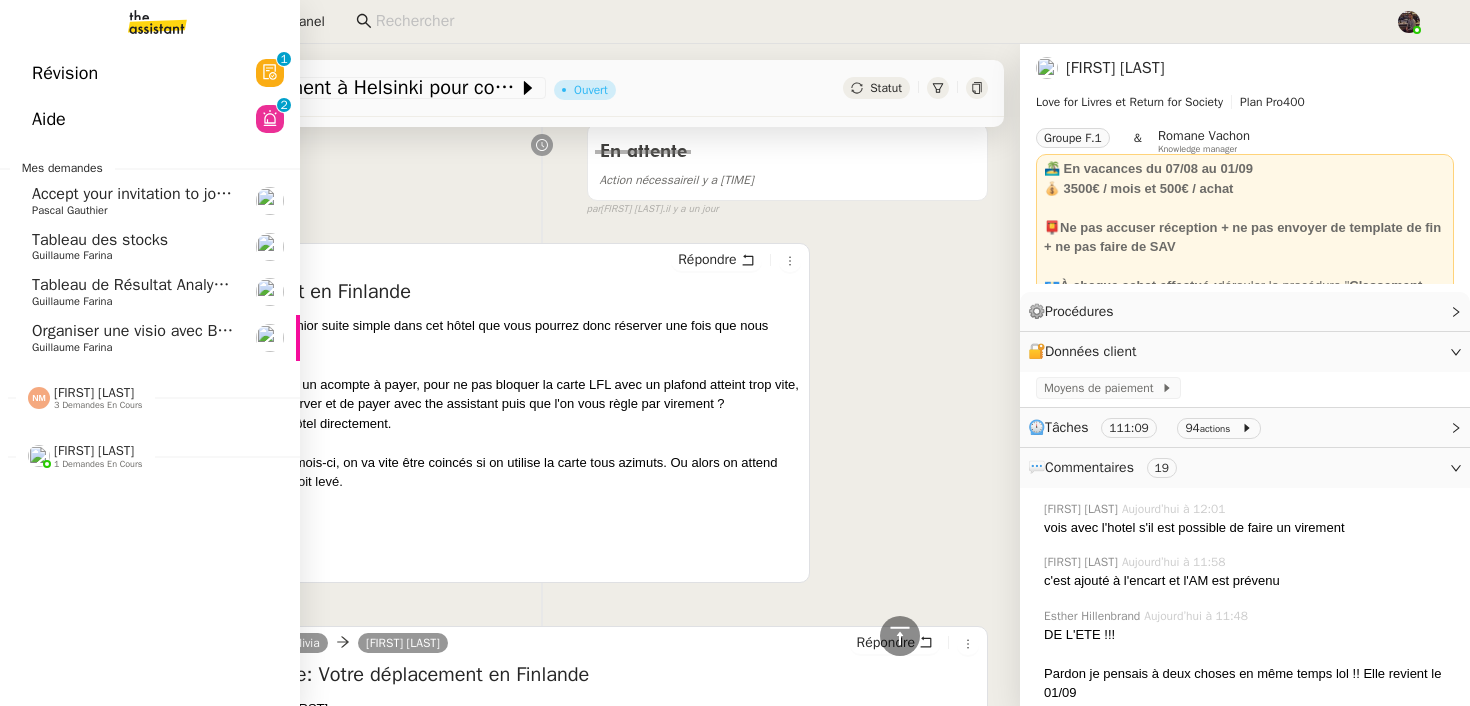 click on "Guillaume Farina" 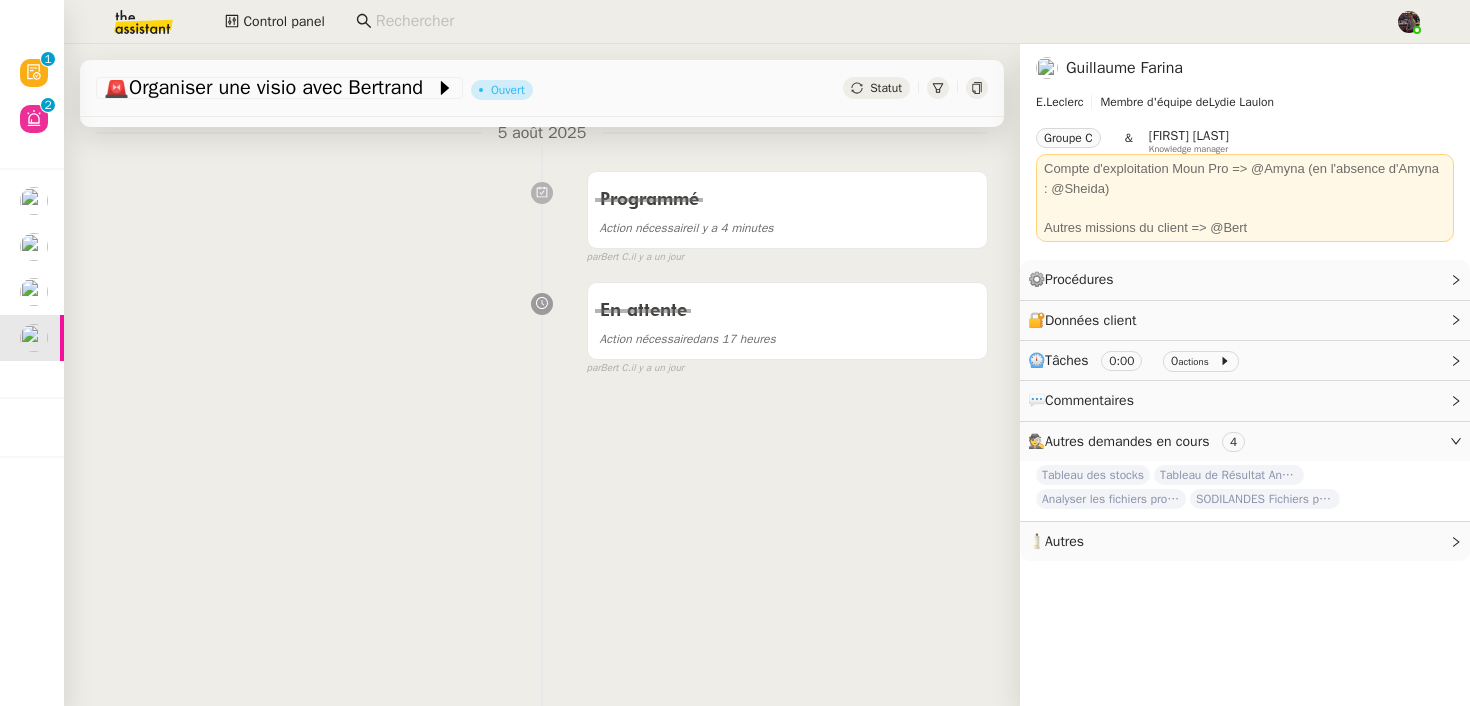 scroll, scrollTop: 0, scrollLeft: 0, axis: both 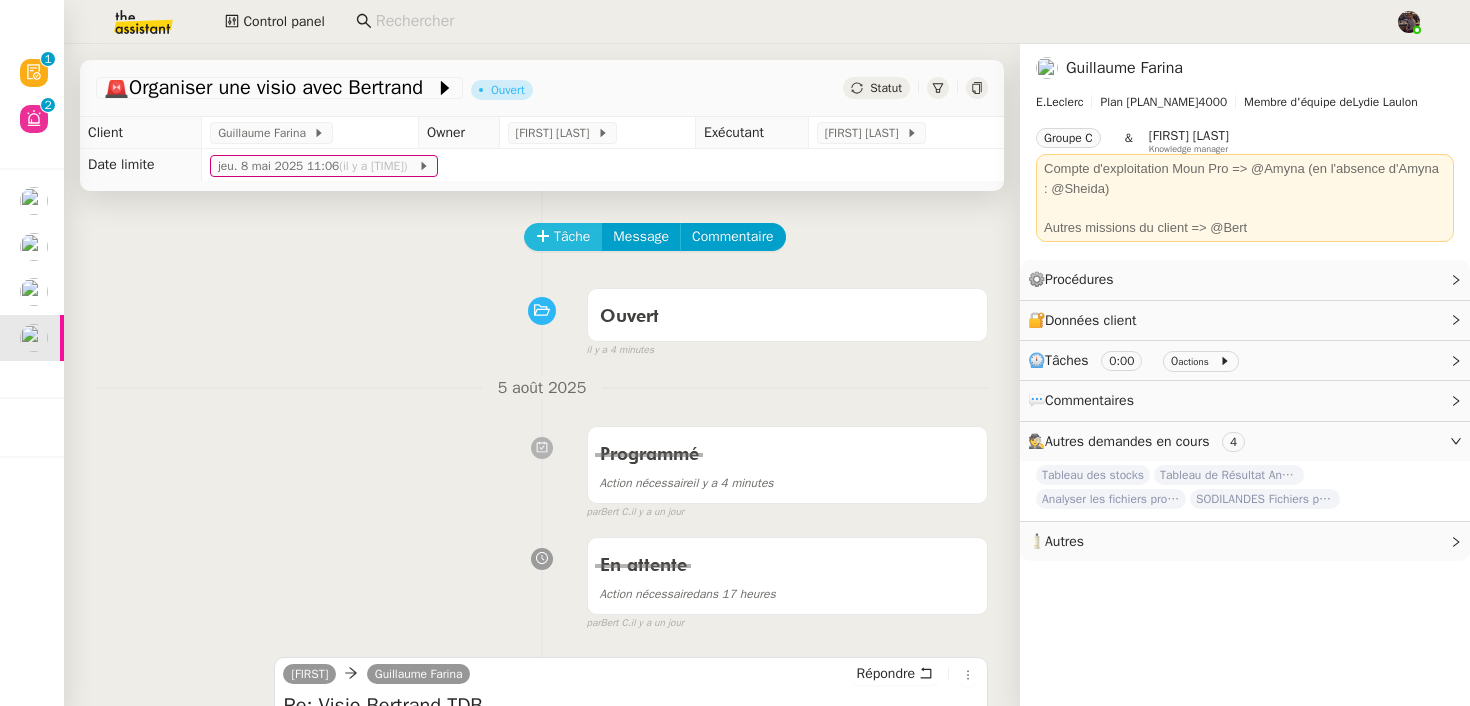 click on "Tâche" 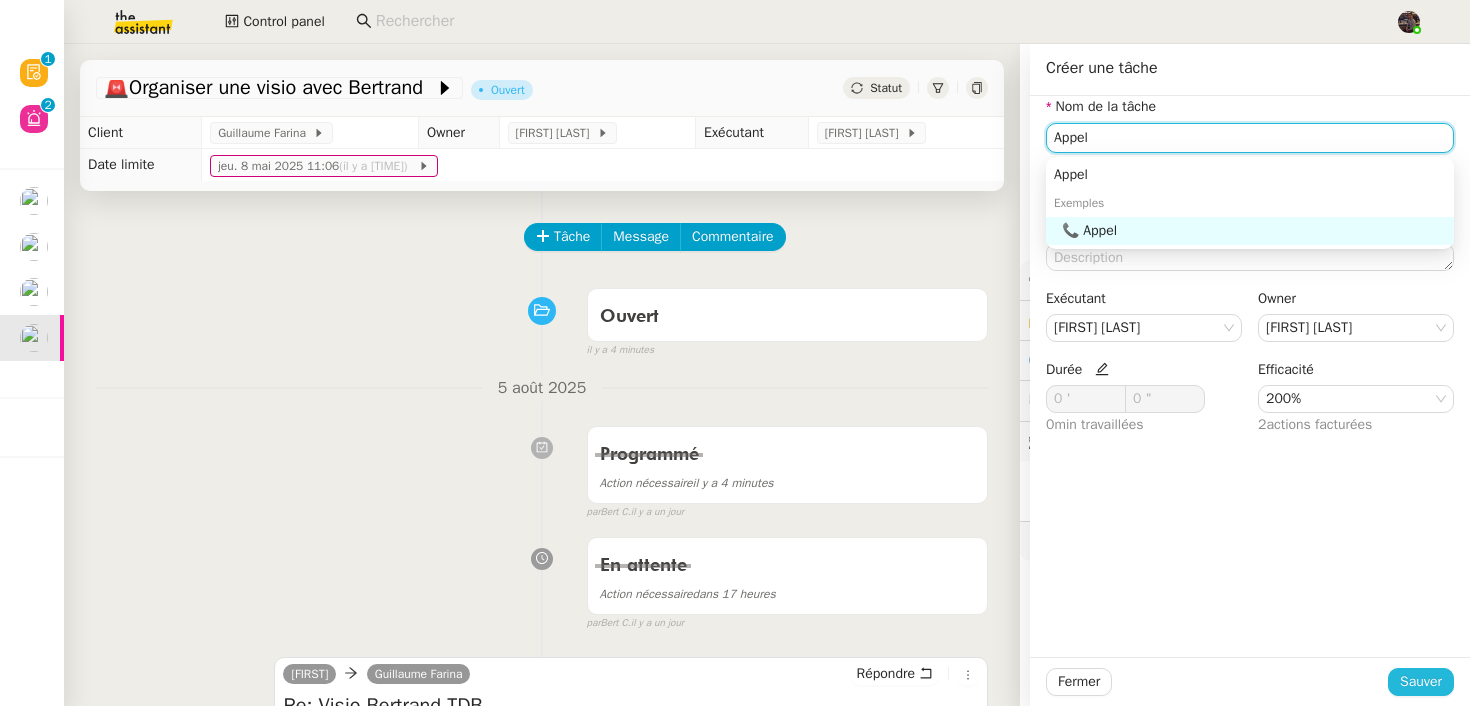 type on "Appel" 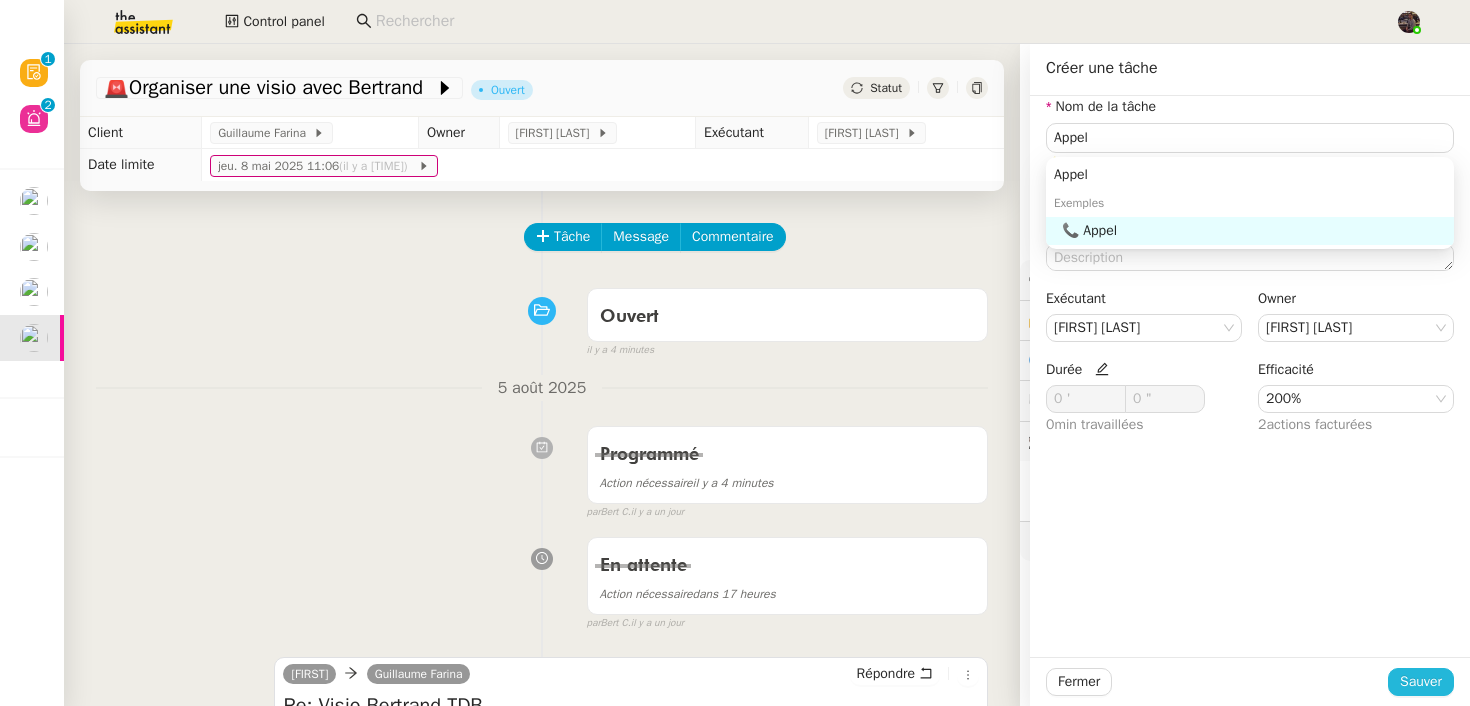 click on "Sauver" 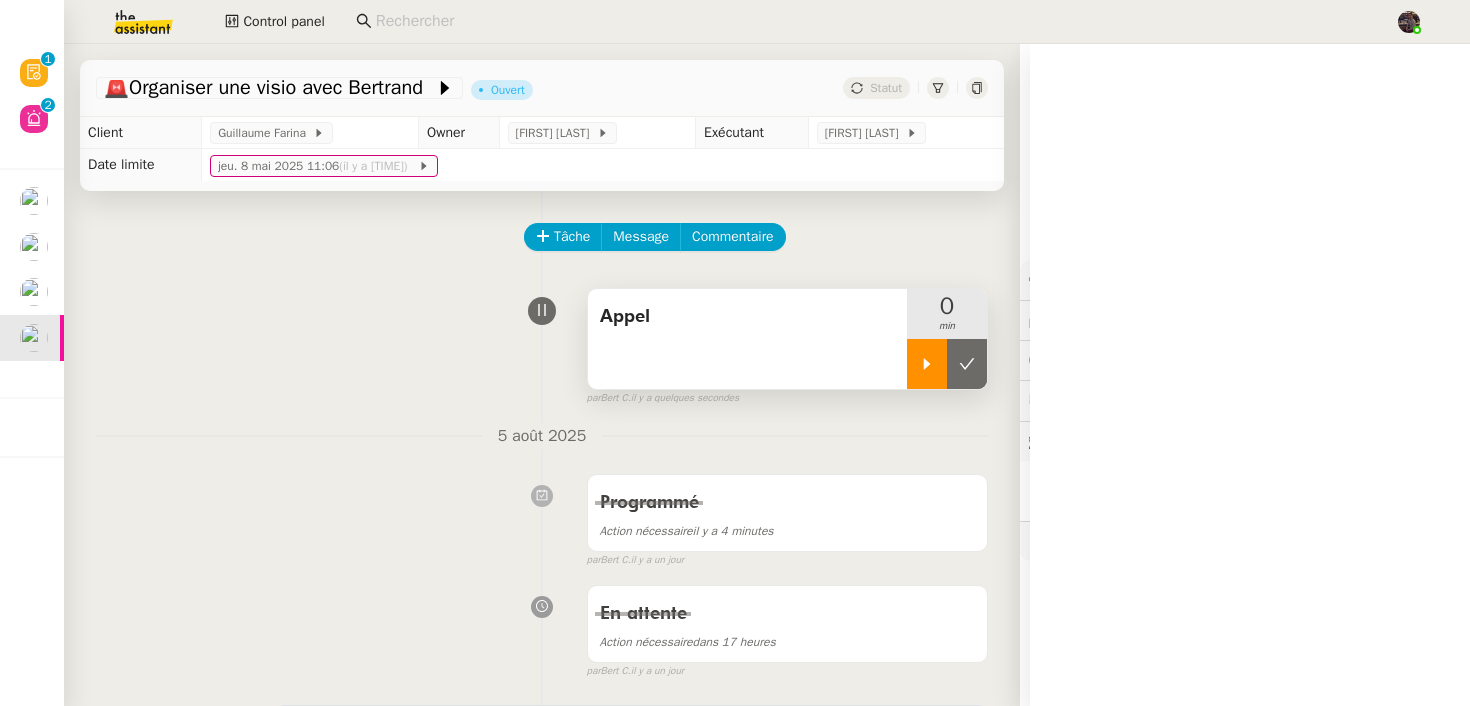 click at bounding box center [927, 364] 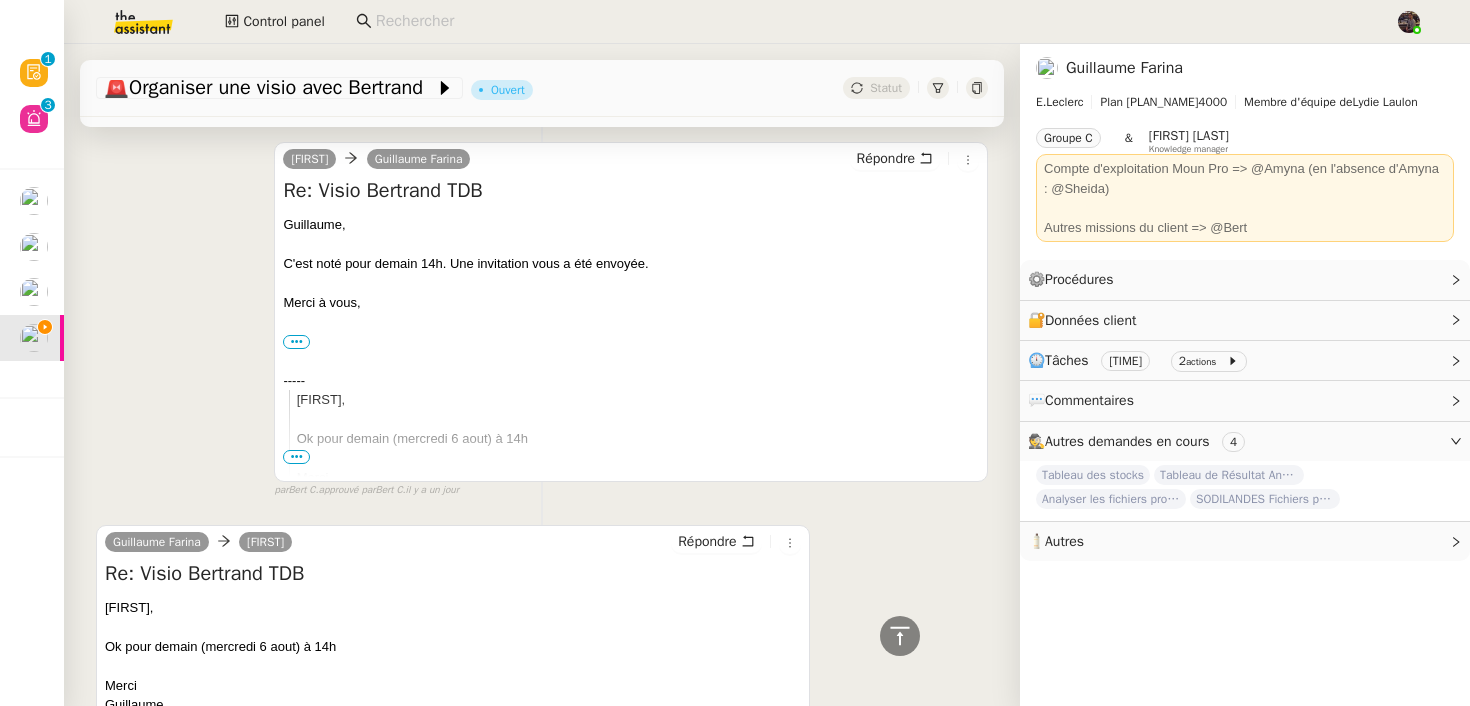 scroll, scrollTop: 0, scrollLeft: 0, axis: both 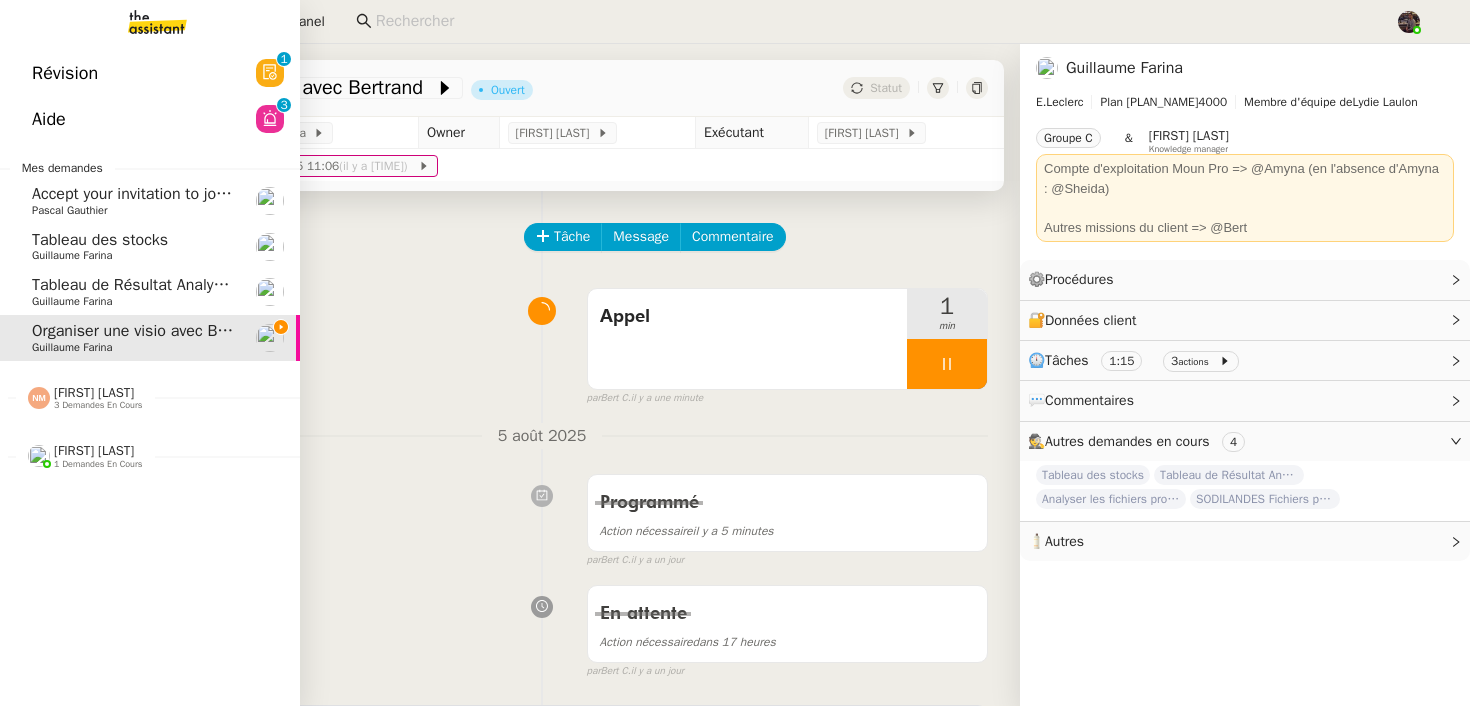 click on "Guillaume Farina" 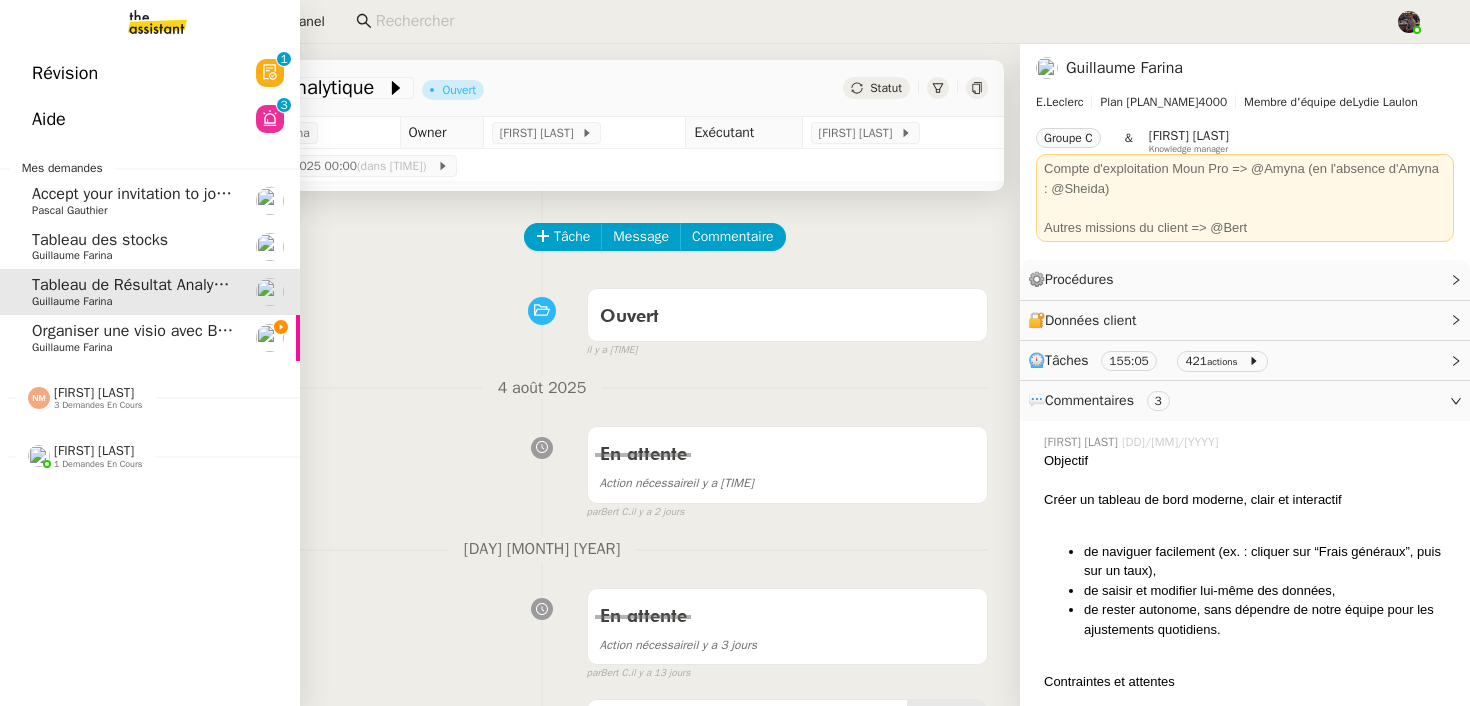click on "Guillaume Farina" 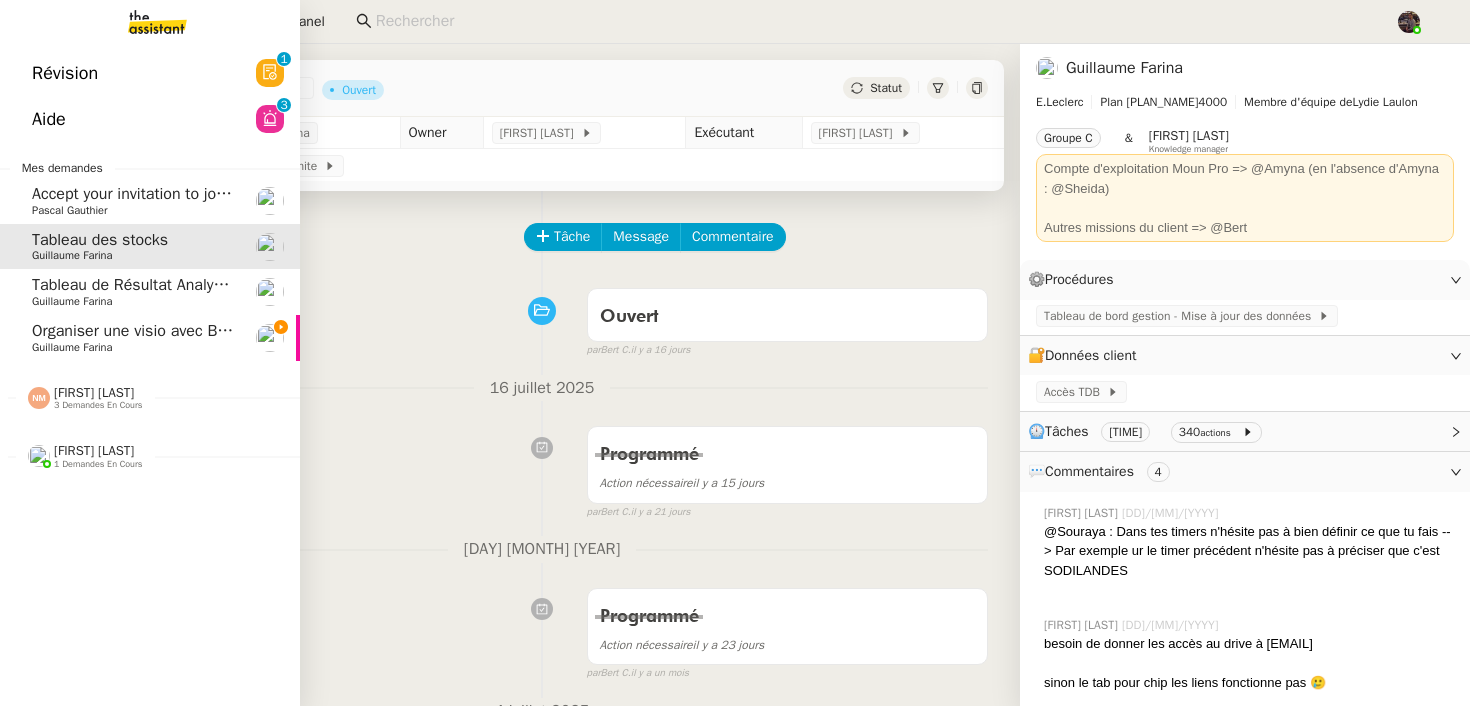 click on "Organiser une visio avec Bertrand" 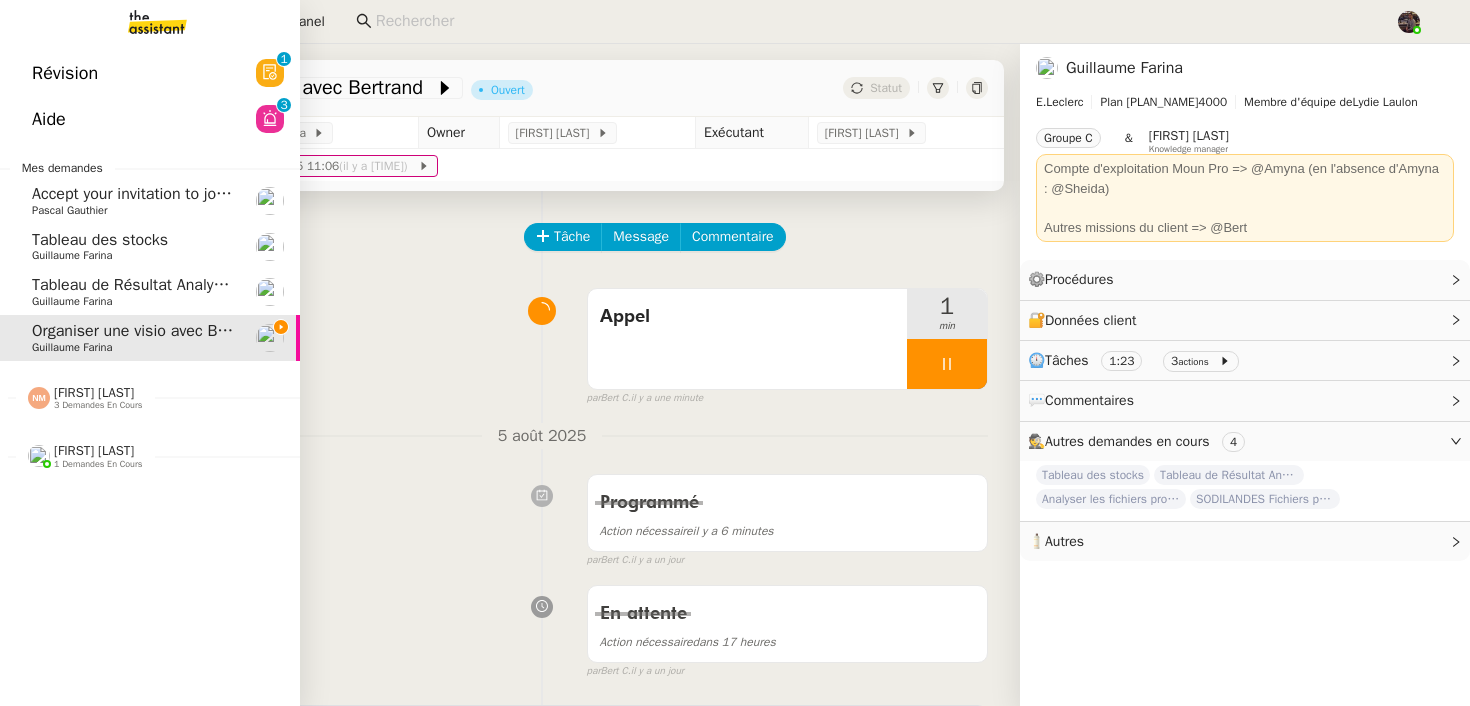 click on "Tableau des stocks    [FIRST] [LAST]" 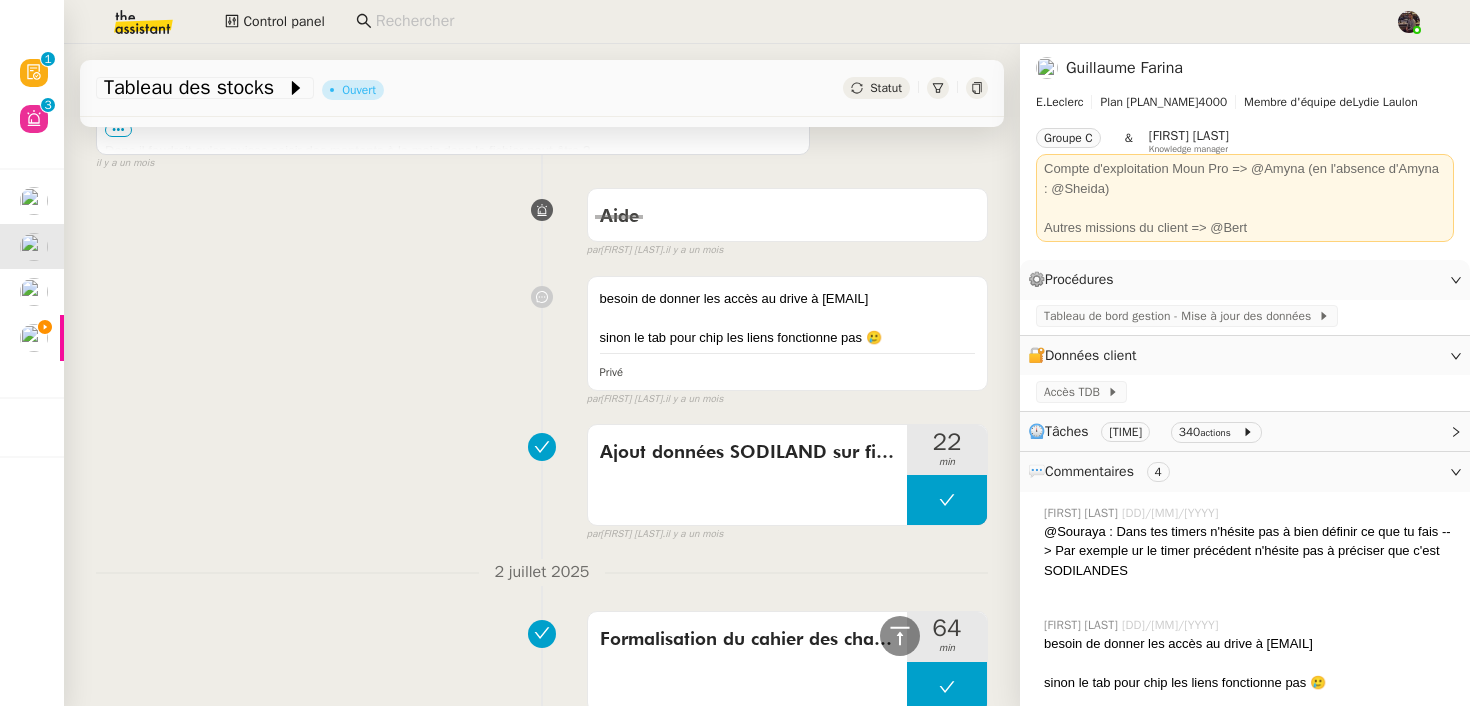 scroll, scrollTop: 3735, scrollLeft: 0, axis: vertical 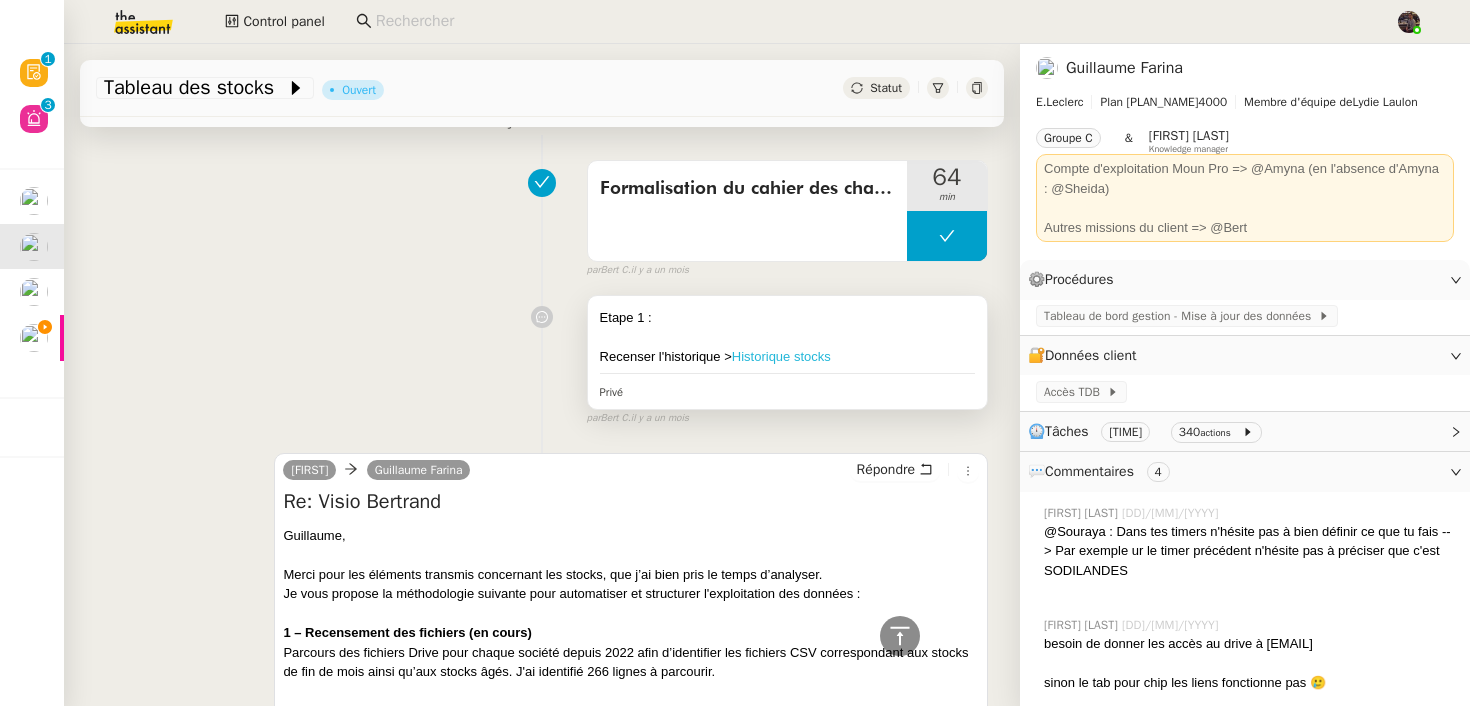 click on "Historique stocks" at bounding box center [781, 356] 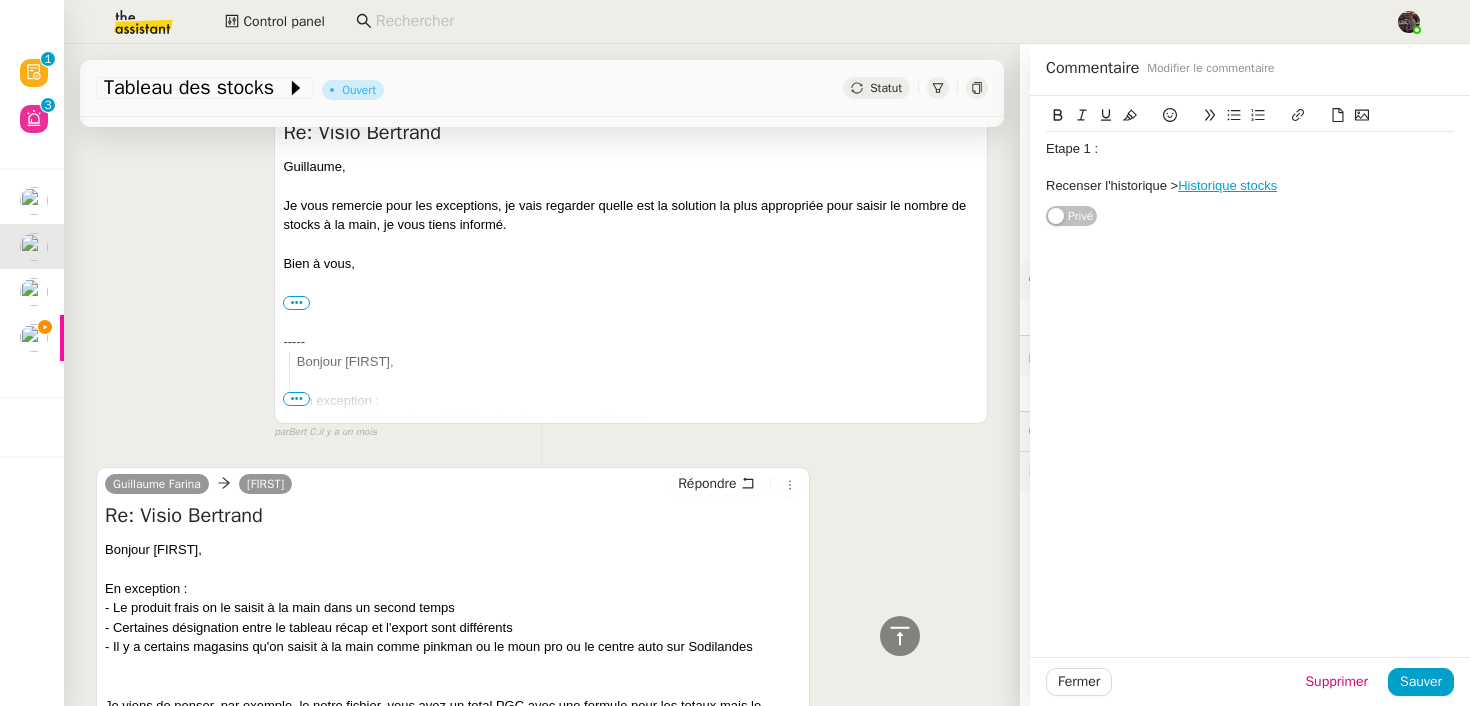 scroll, scrollTop: 2773, scrollLeft: 0, axis: vertical 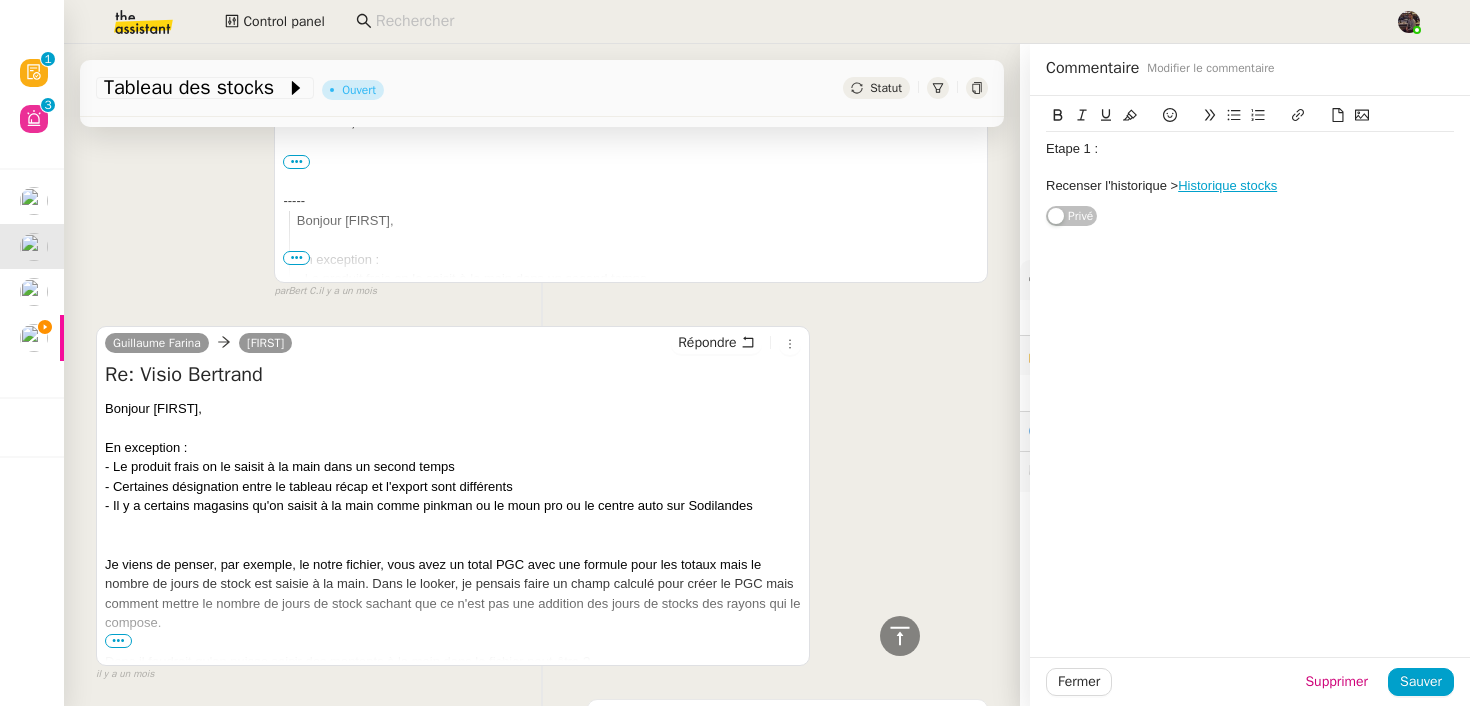 click on "- Certaines désignation entre le tableau récap et l'export sont différents" at bounding box center [453, 487] 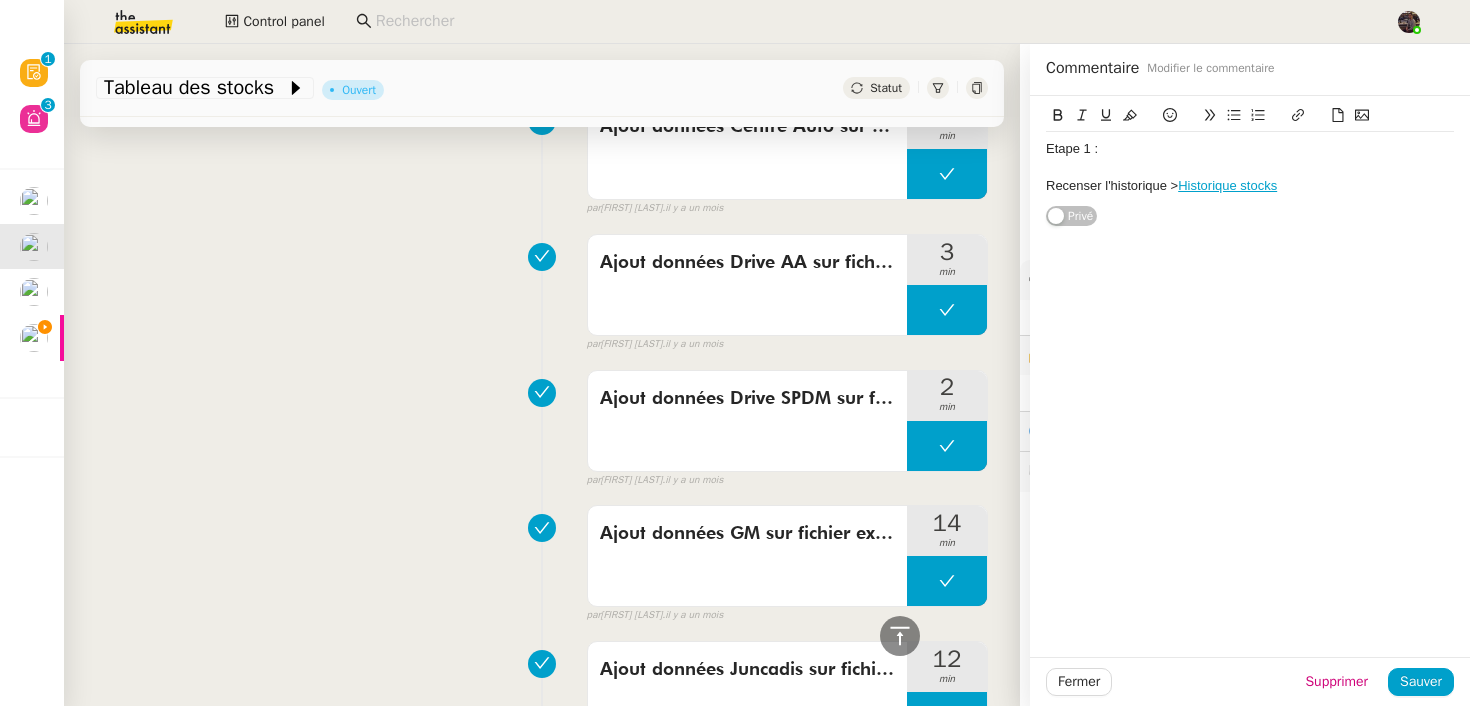 scroll, scrollTop: 978, scrollLeft: 0, axis: vertical 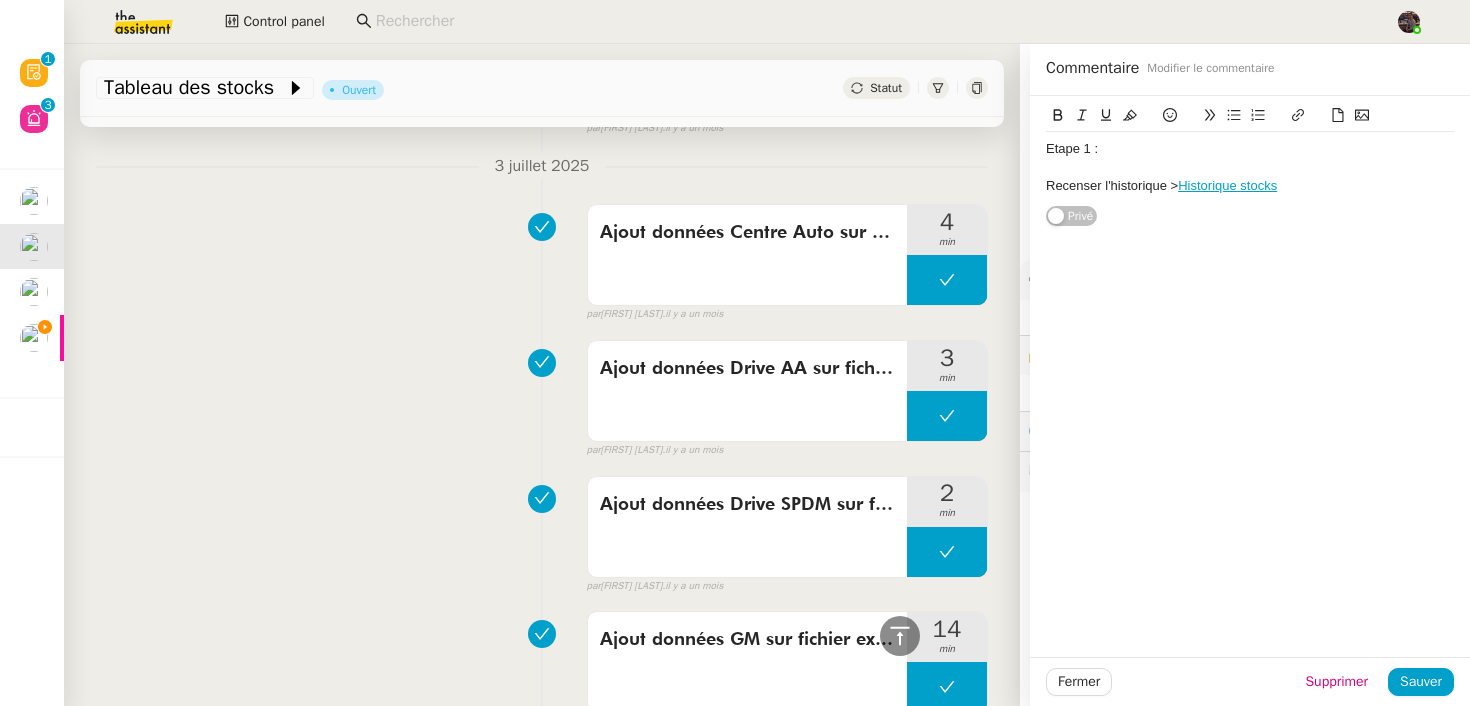 click on "Ajout données Drive AA sur fichier excel     [TIME] false par   [FIRST] [LAST]   il y a [TIME]" at bounding box center (542, 395) 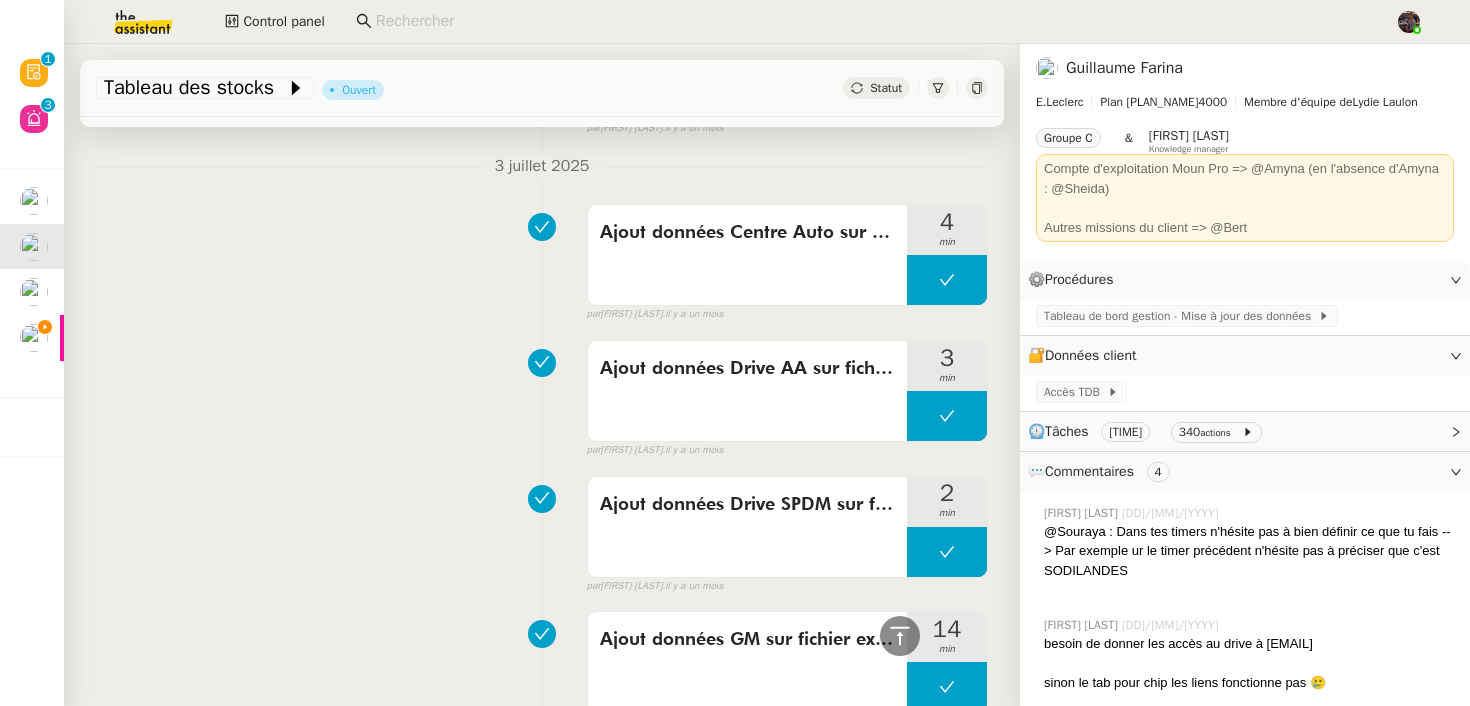 scroll, scrollTop: 0, scrollLeft: 0, axis: both 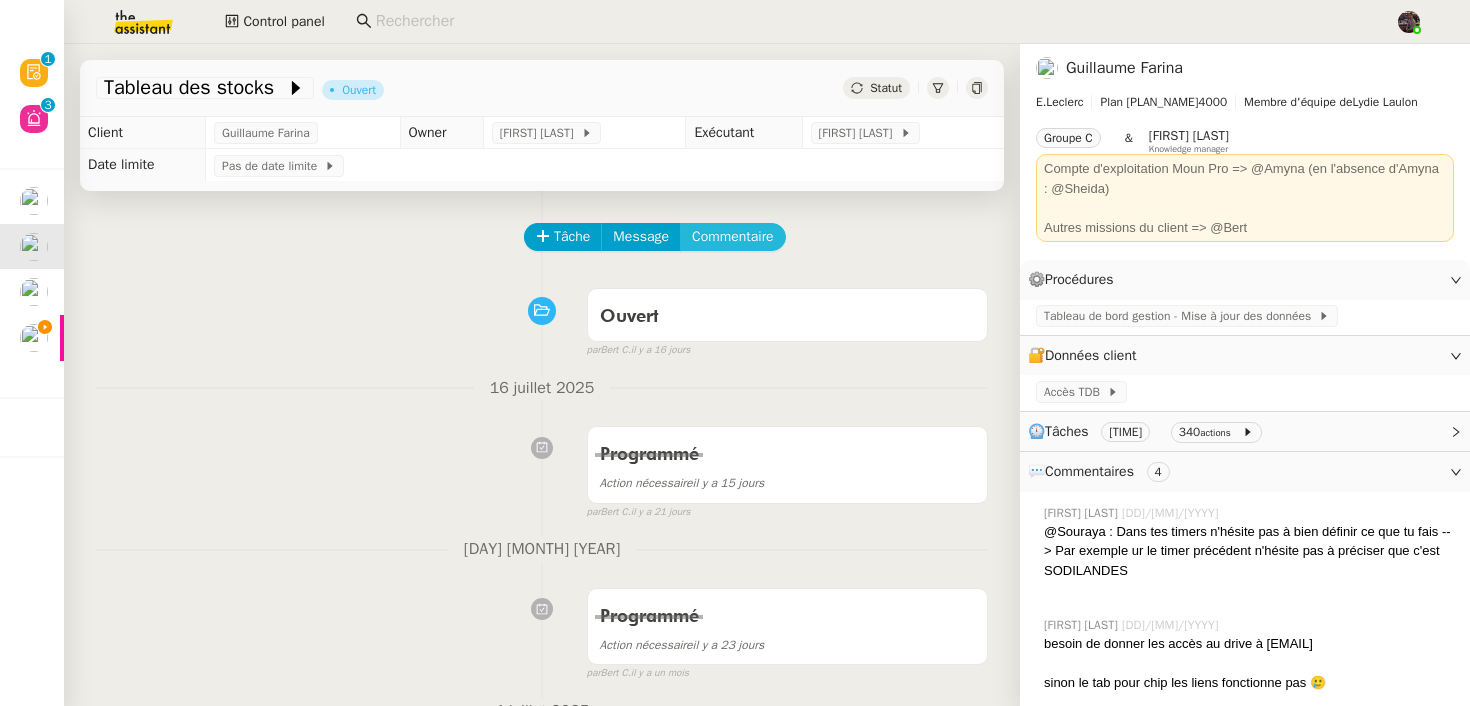click on "Commentaire" 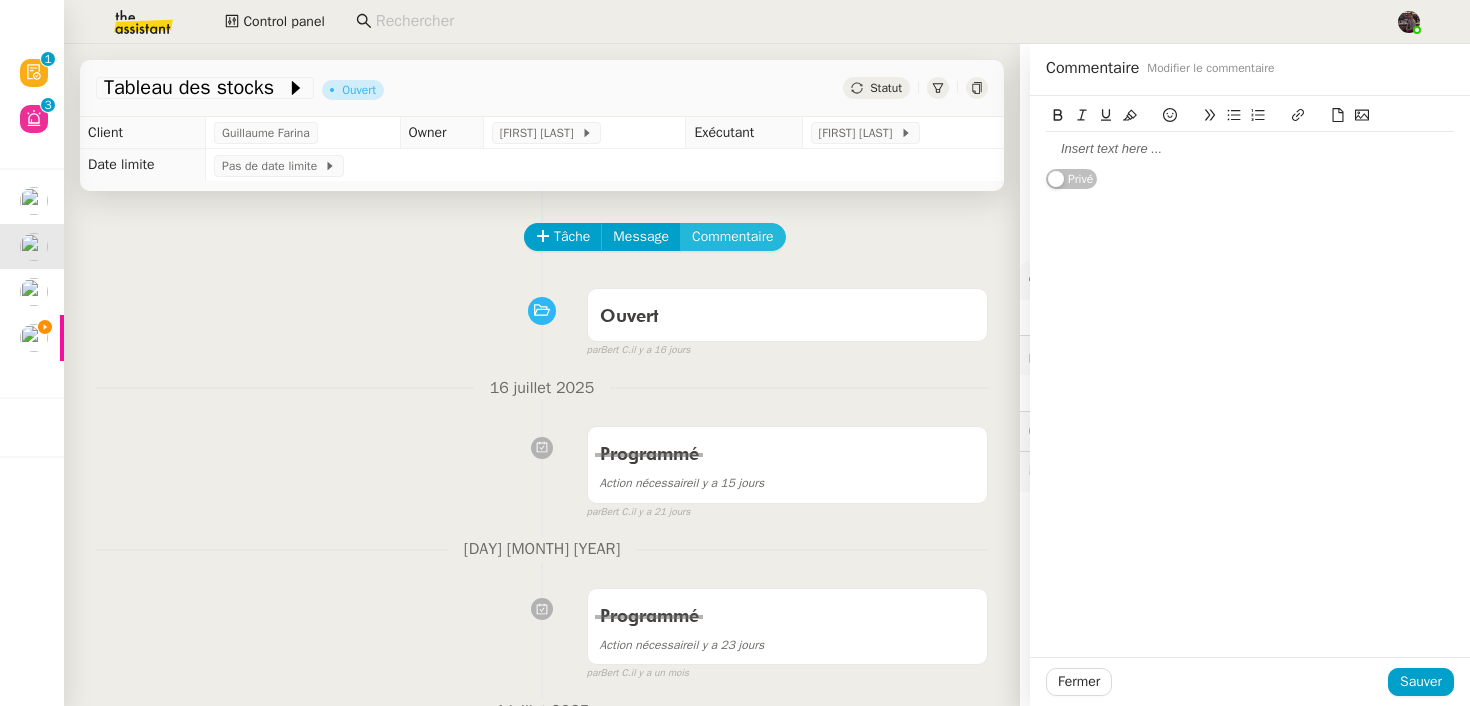 type 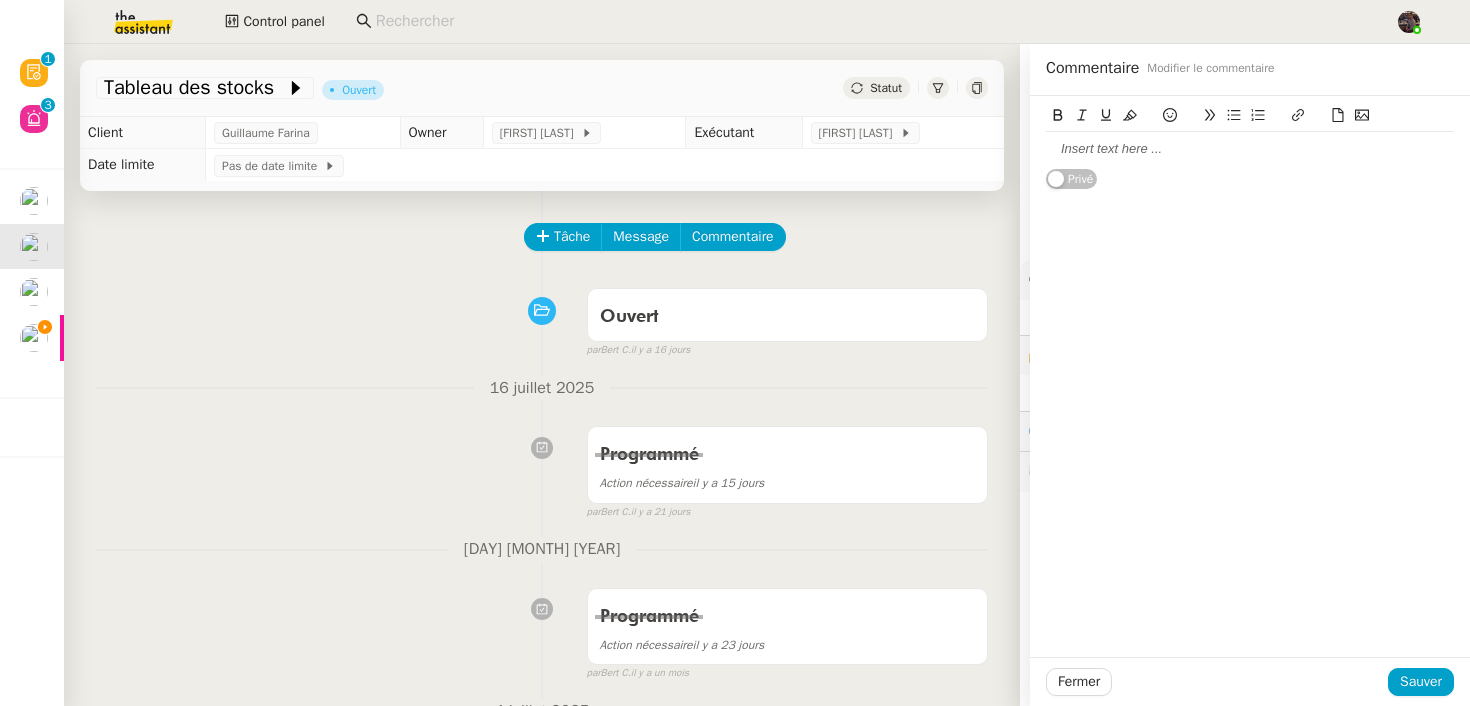 click 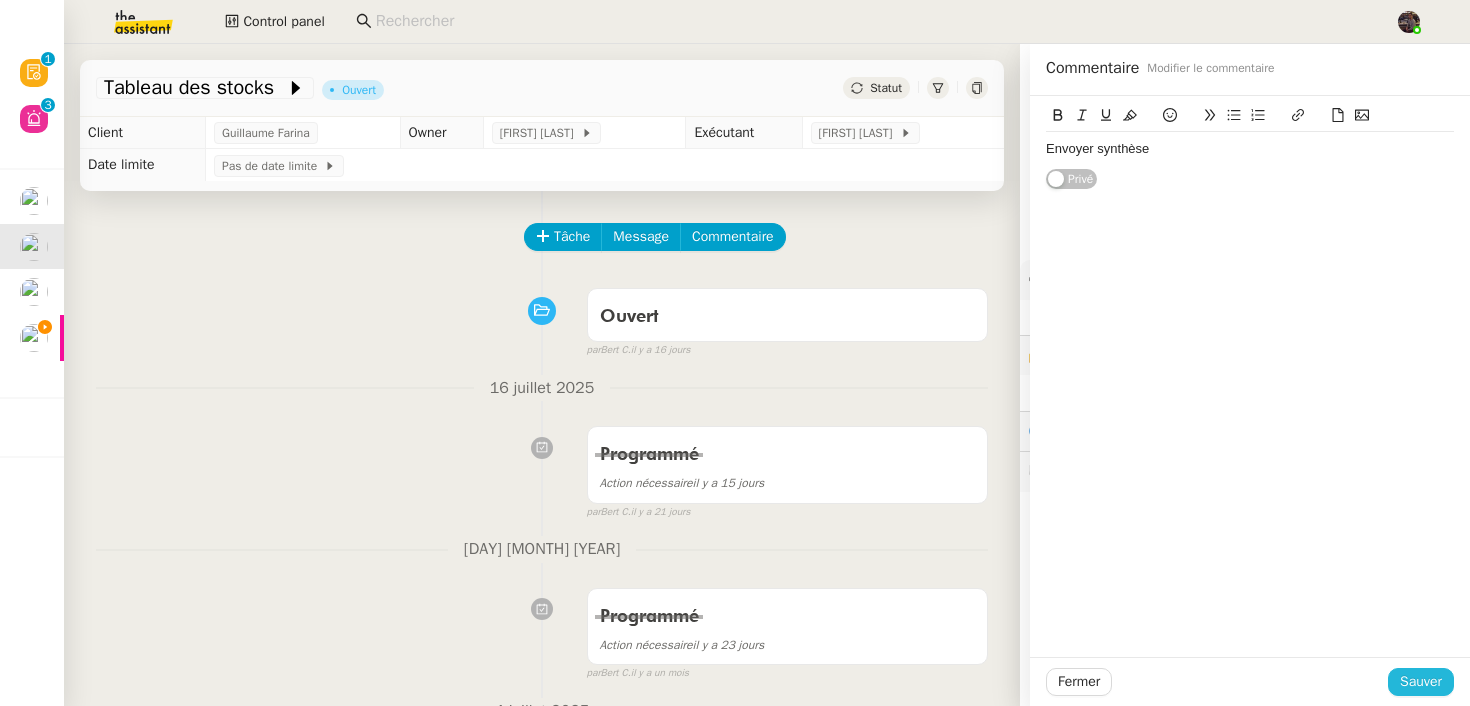 click on "Sauver" 